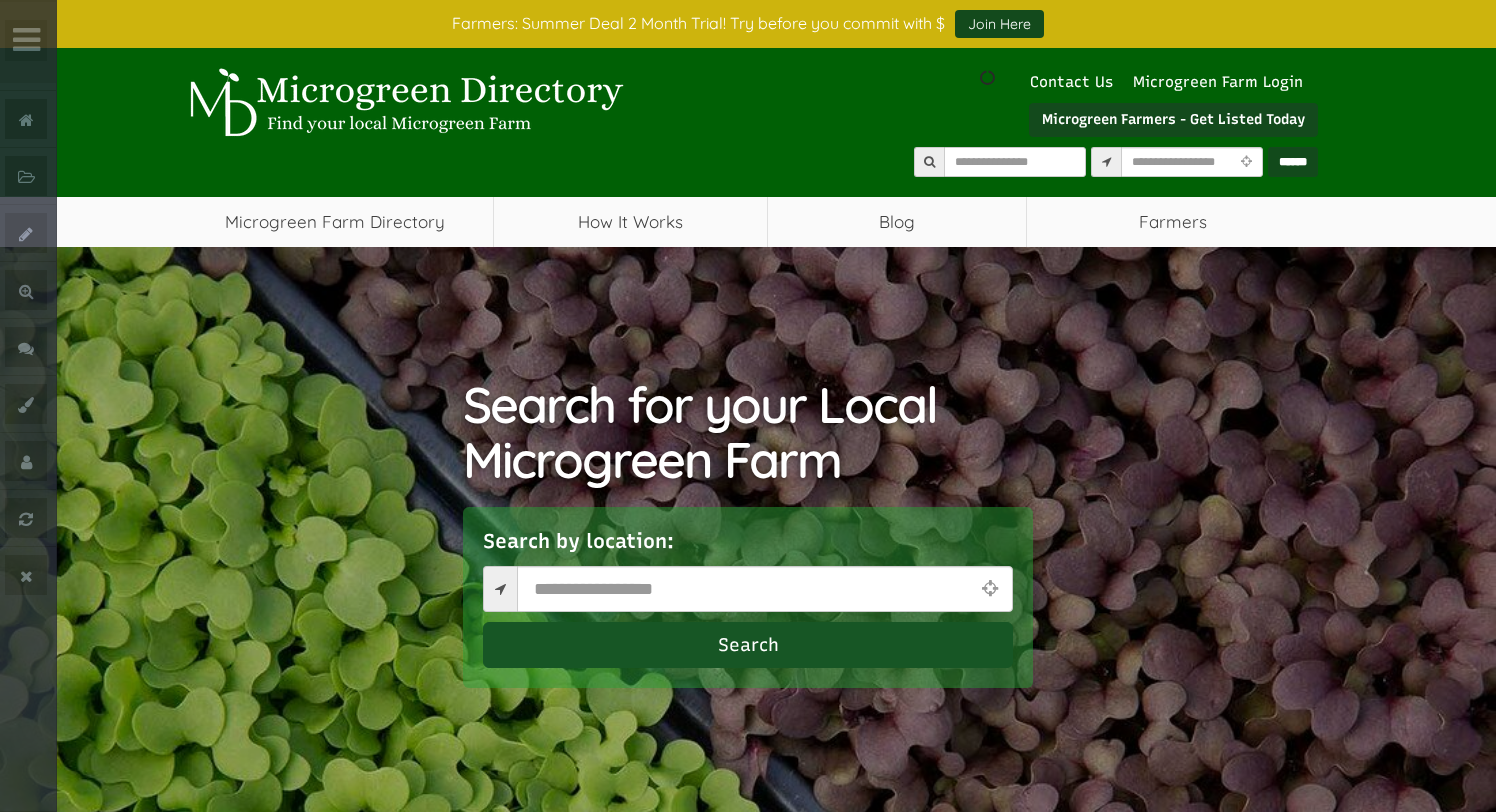 scroll, scrollTop: 0, scrollLeft: 0, axis: both 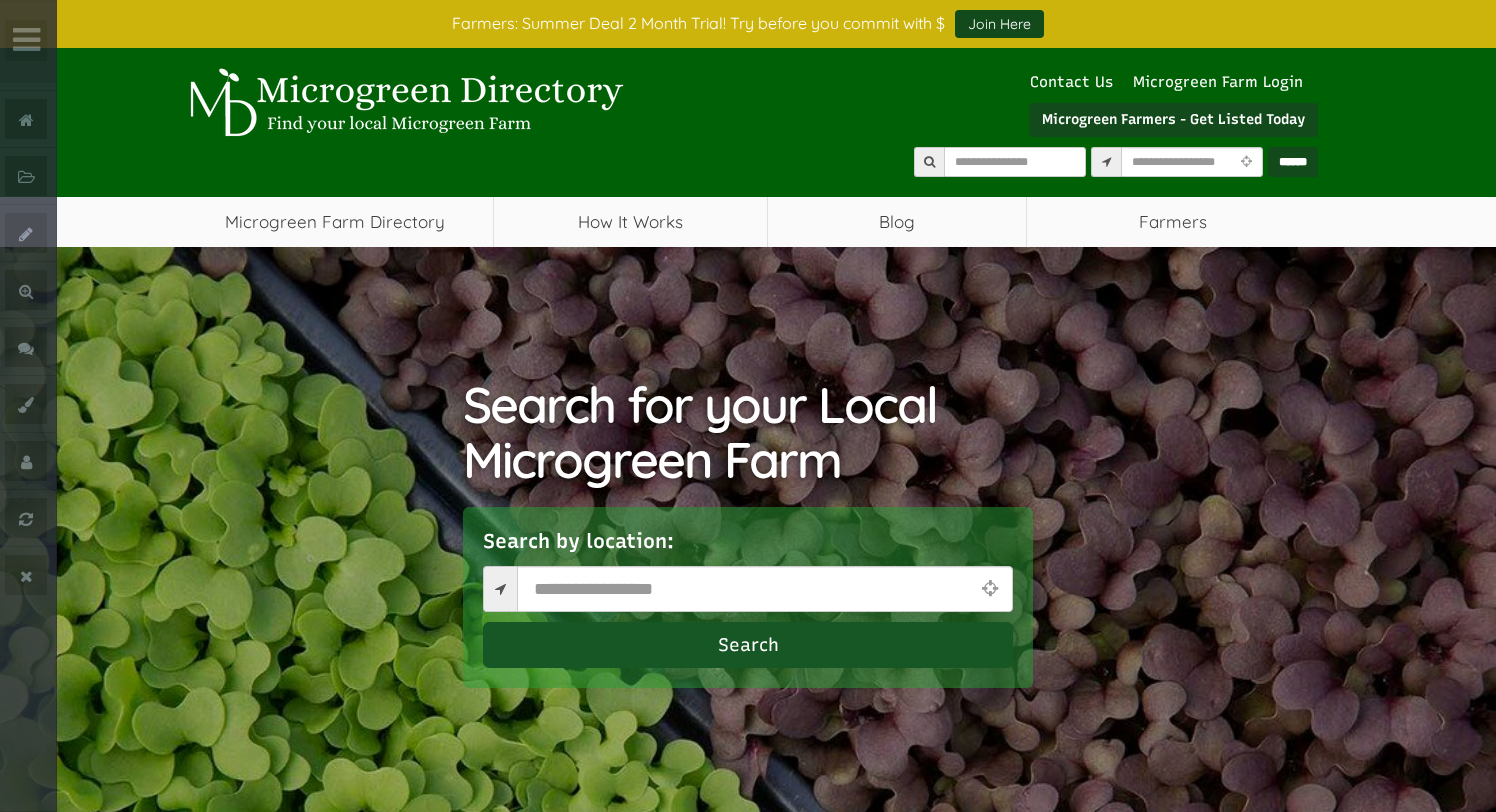 select 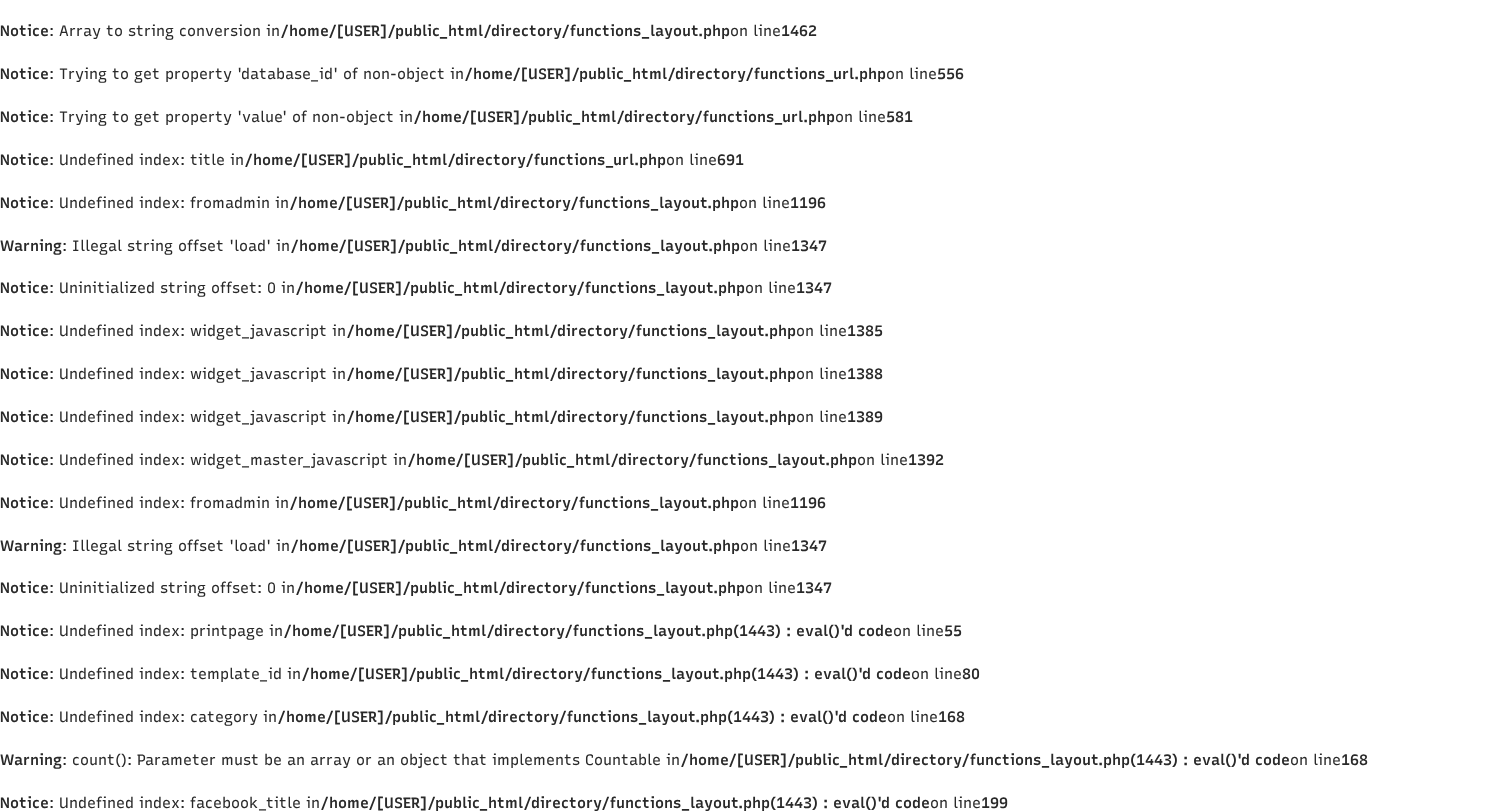 scroll, scrollTop: 0, scrollLeft: 0, axis: both 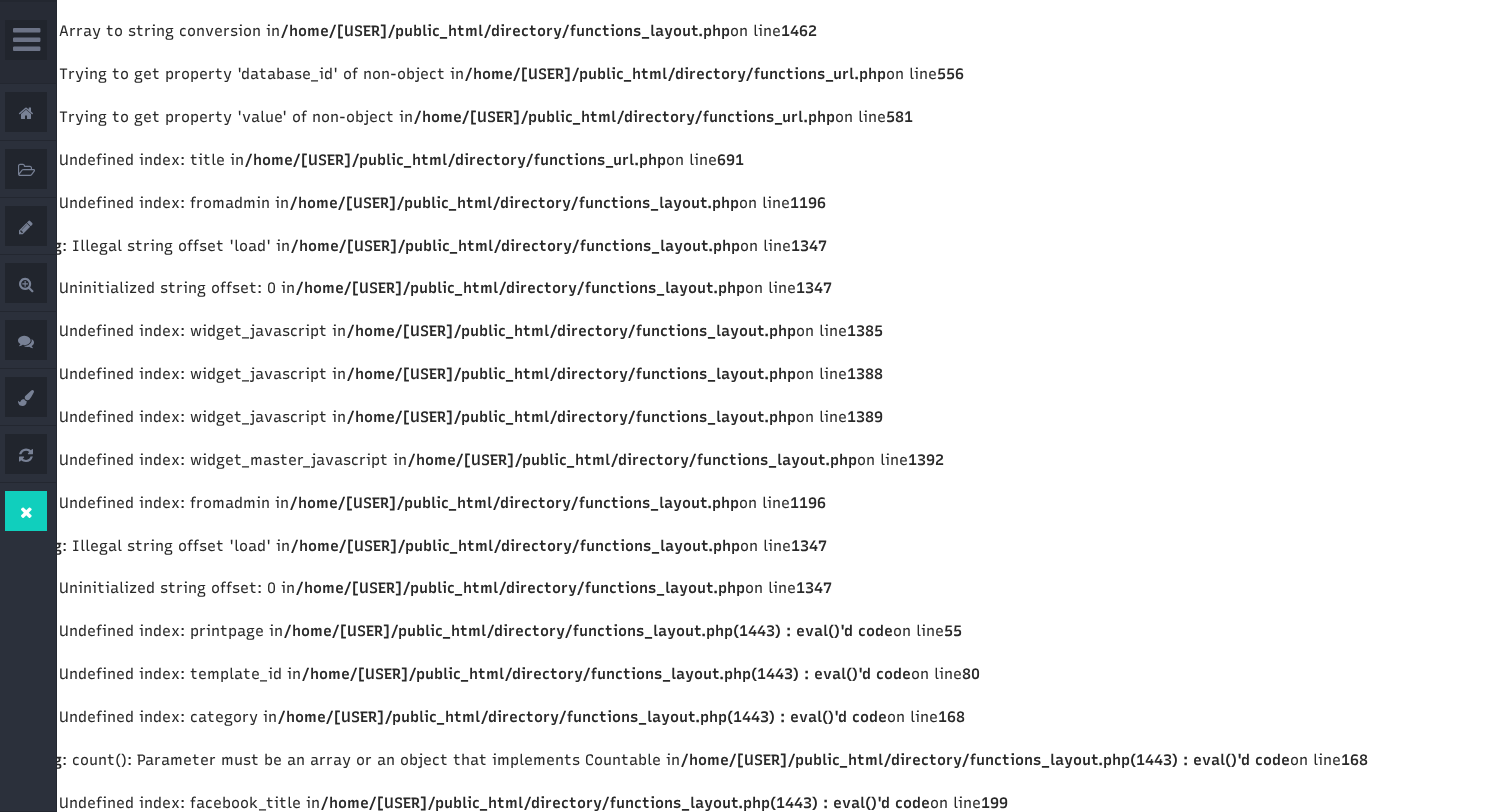 click at bounding box center (26, 511) 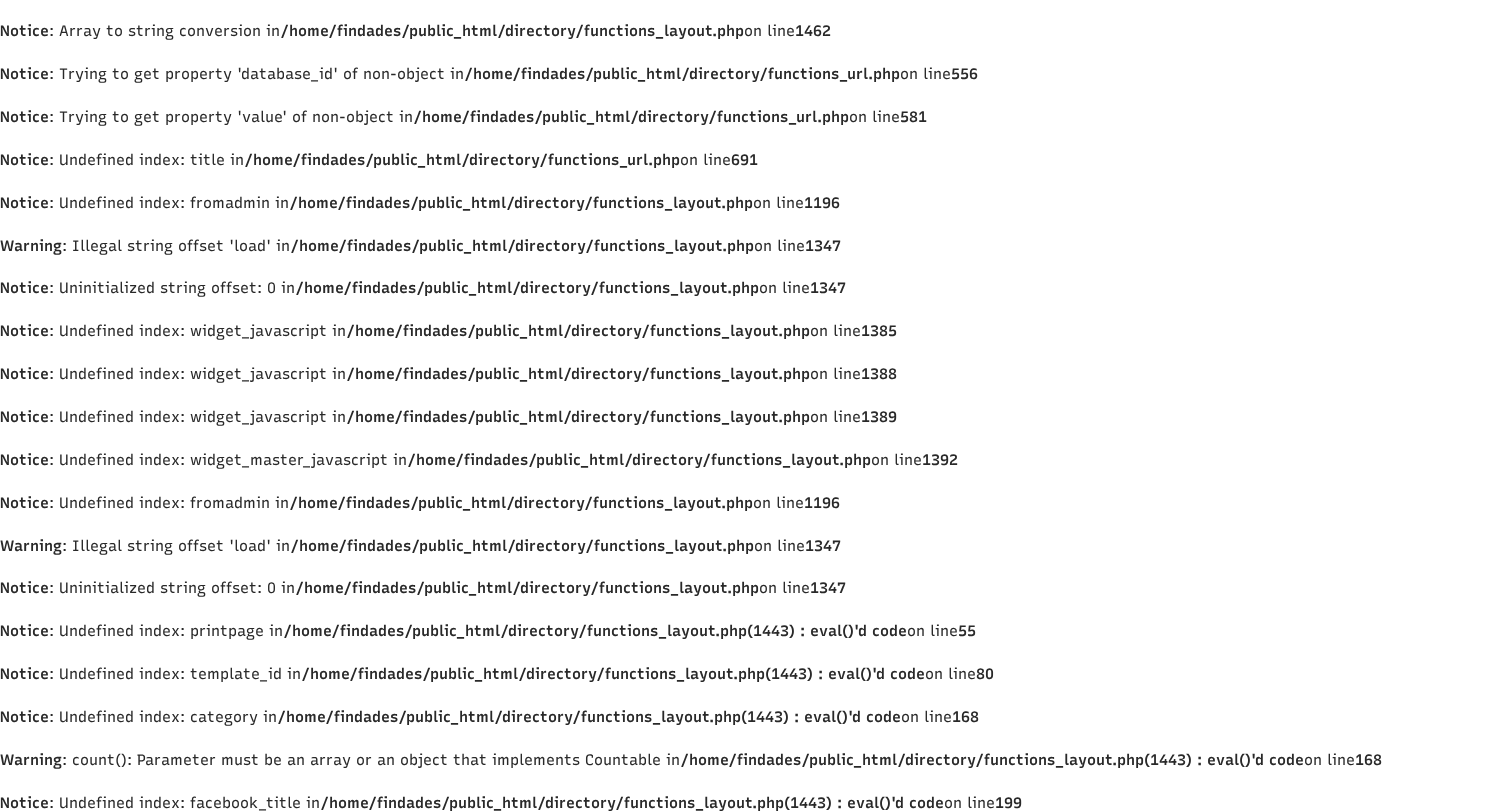 scroll, scrollTop: 0, scrollLeft: 0, axis: both 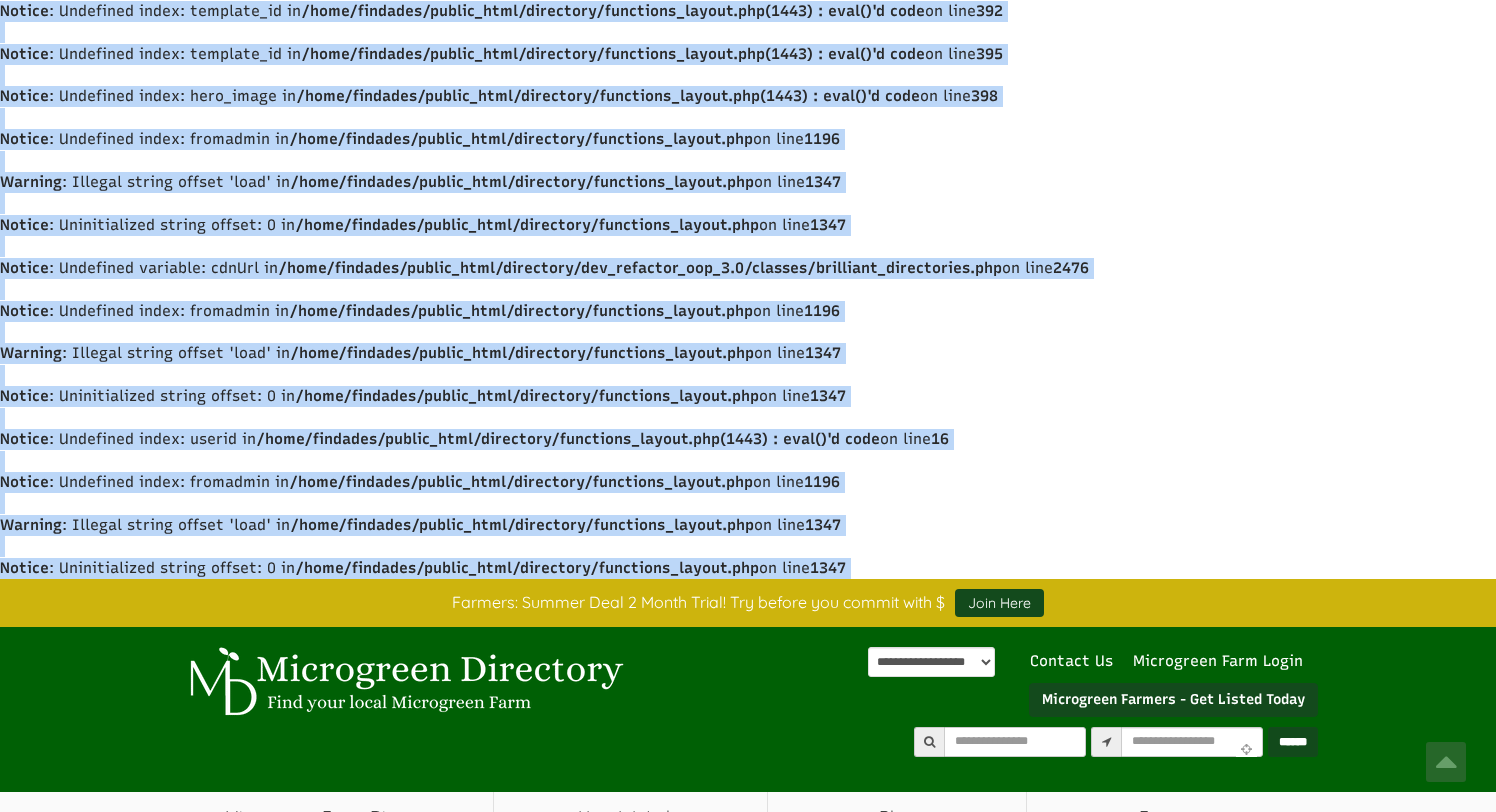 drag, startPoint x: 36, startPoint y: 35, endPoint x: 1149, endPoint y: 566, distance: 1233.1788 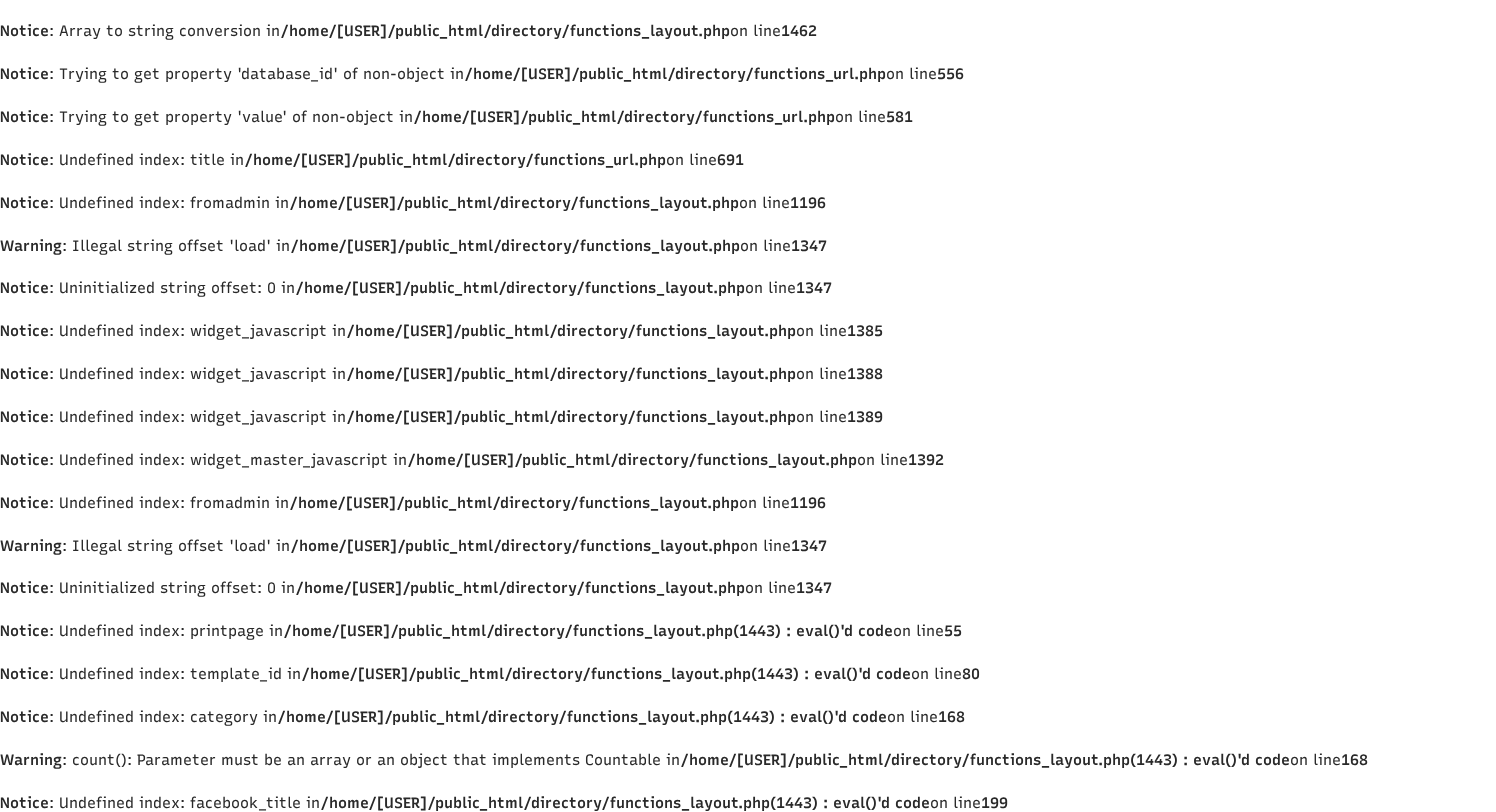 scroll, scrollTop: 1049, scrollLeft: 0, axis: vertical 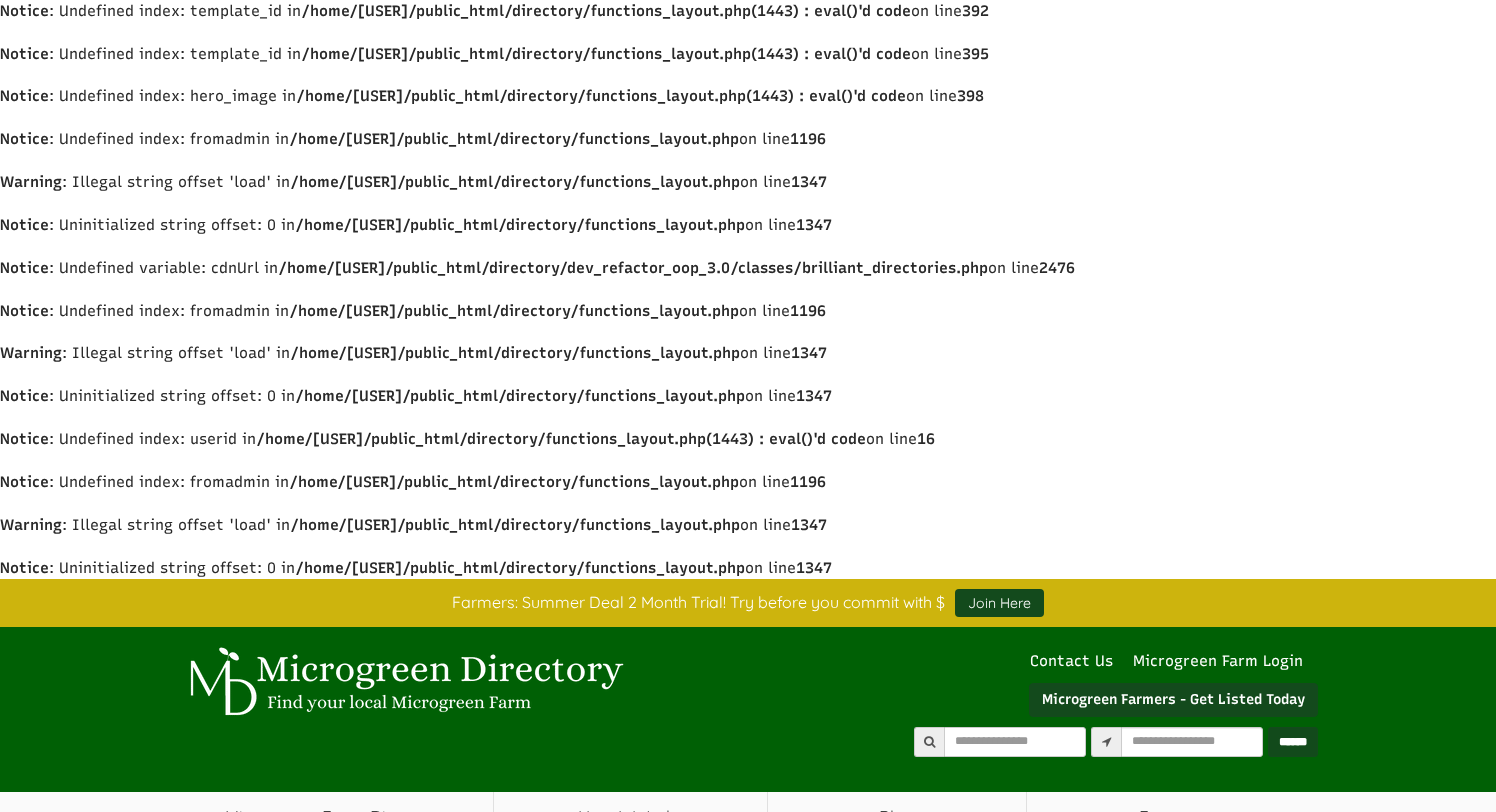 select 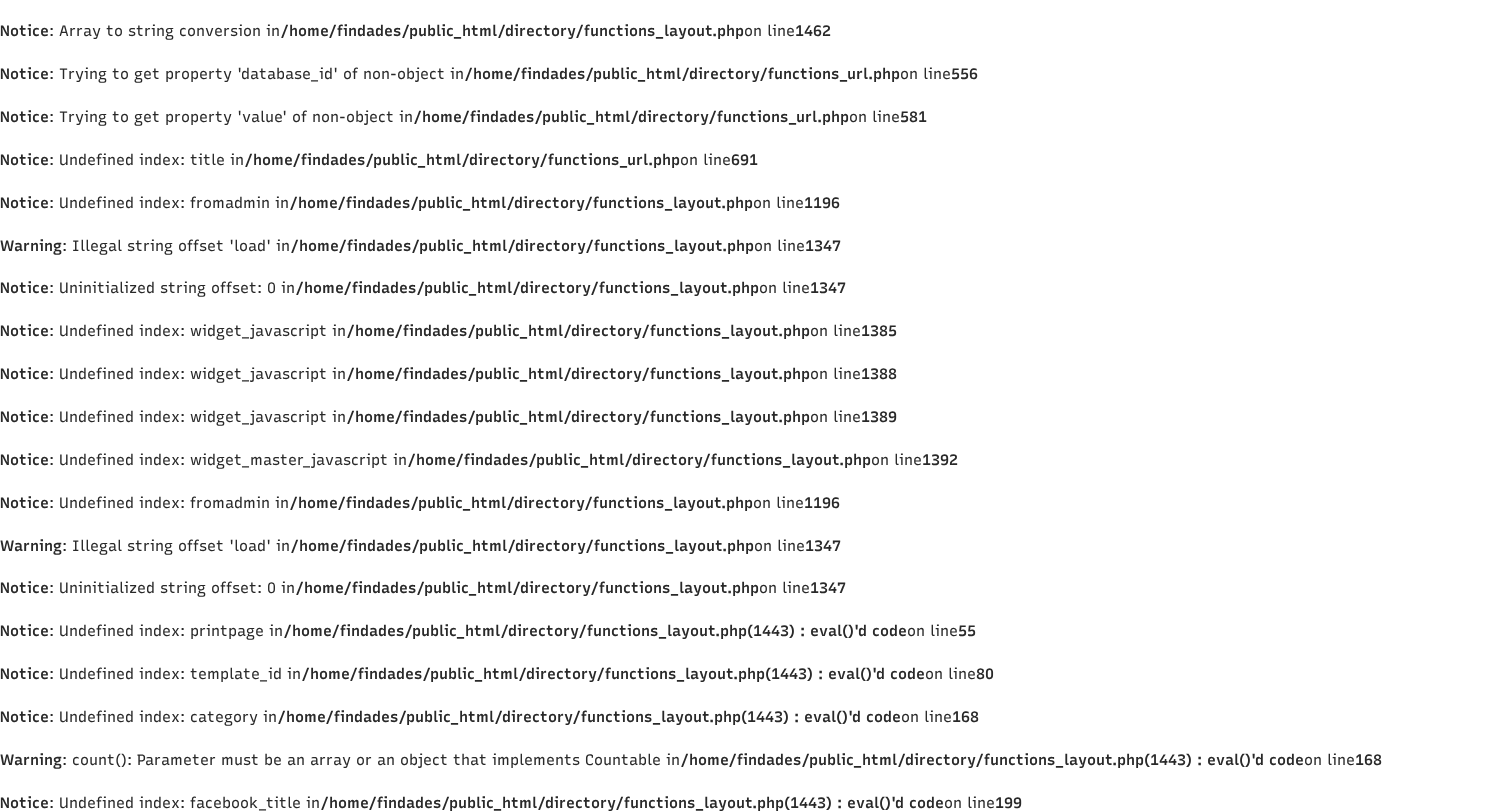 scroll, scrollTop: 0, scrollLeft: 0, axis: both 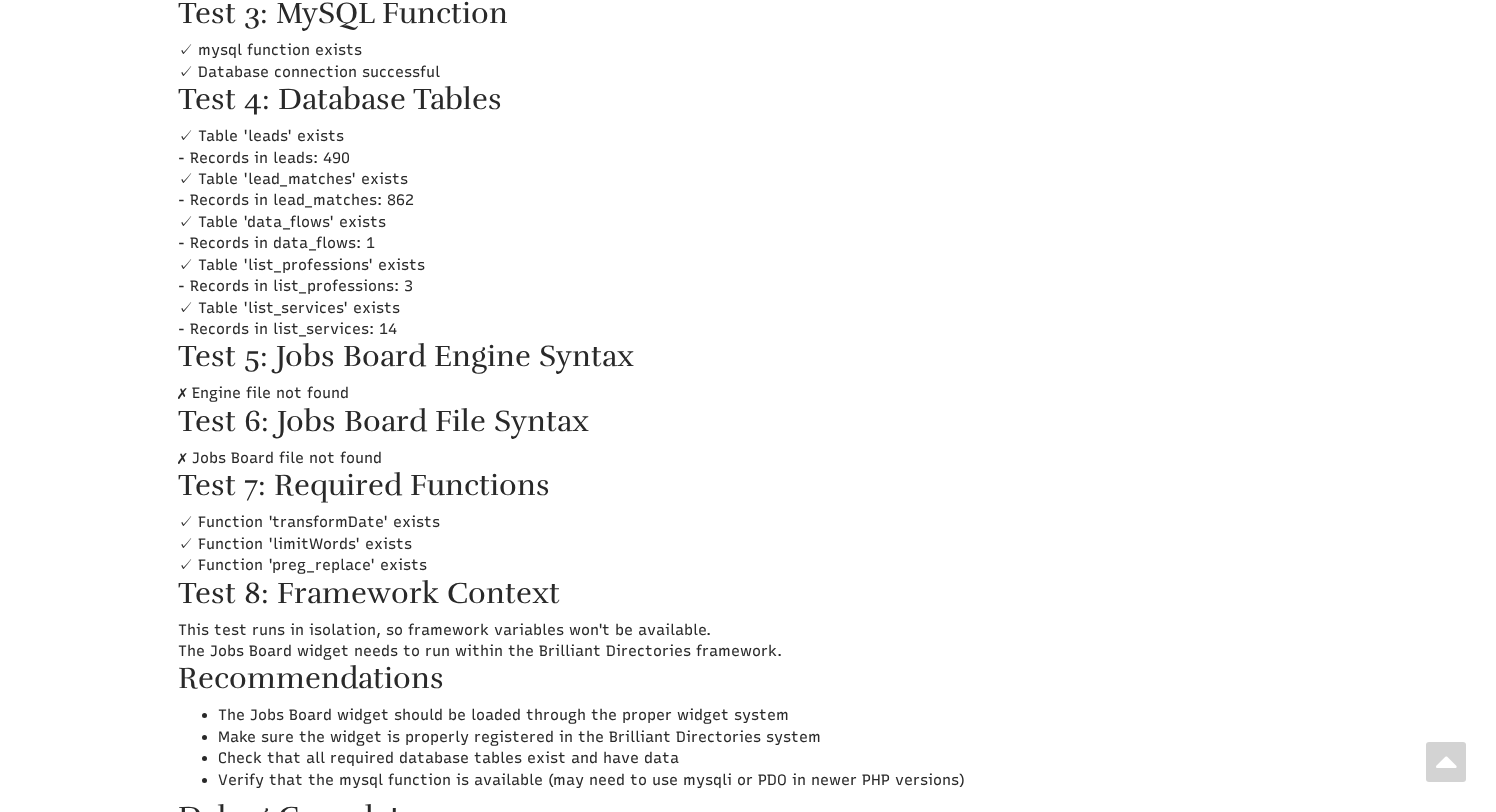 click on "Leads/ Jobs Board
Jobs Board Debug Test Test 1: Basic PHP PHP is working. Current time: 2025-08-04 20:33:31 PHP Version: 7.2.34 Test 2: brilliantDirectories Class ✓ brilliantDirectories class exists ✓ Database configuration retrieved Database config type: string Test 3: MySQL Function ✓ mysql function exists ✓ Database connection successful Test 4: Database Tables ✓ Table 'leads' exists   - Records in leads: 490 ✓ Table 'lead_matches' exists   - Records in lead_matches: 862 ✓ Table 'data_flows' exists   - Records in data_flows: 1 ✓ Table 'list_professions' exists   - Records in list_professions: 3 ✓ Table 'list_services' exists   - Records in list_services: 14 Test 5: Jobs Board Engine Syntax ✗ Engine file not found Test 6: Jobs Board File Syntax ✗ Jobs Board file not found Test 7: Required Functions ✓ Function 'transformDate' exists ✓ Function 'limitWords' exists ✓ Function 'preg_replace' exists Recommendations" at bounding box center (748, 270) 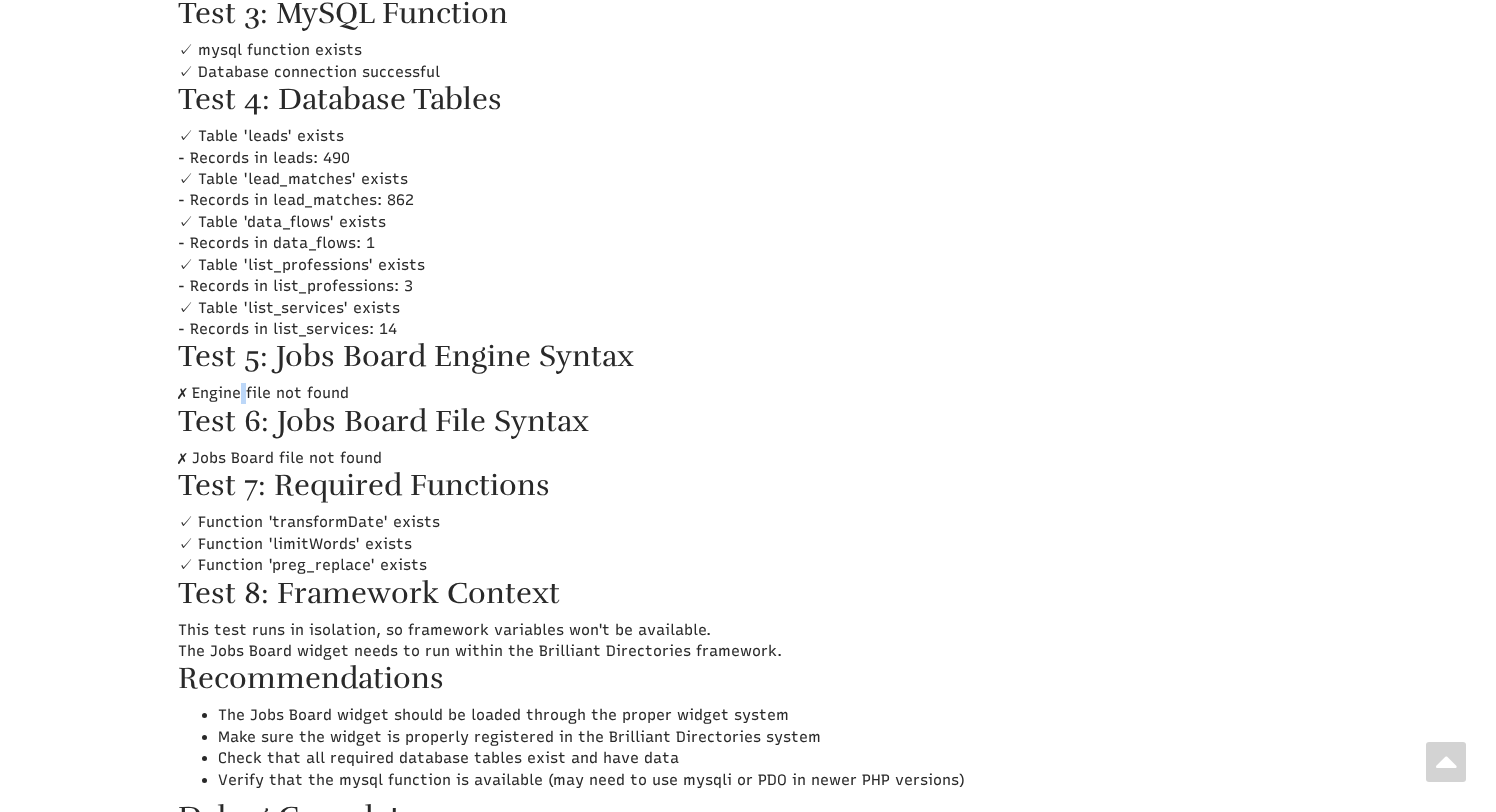 click on "Leads/ Jobs Board
Jobs Board Debug Test Test 1: Basic PHP PHP is working. Current time: 2025-08-04 20:33:31 PHP Version: 7.2.34 Test 2: brilliantDirectories Class ✓ brilliantDirectories class exists ✓ Database configuration retrieved Database config type: string Test 3: MySQL Function ✓ mysql function exists ✓ Database connection successful Test 4: Database Tables ✓ Table 'leads' exists   - Records in leads: 490 ✓ Table 'lead_matches' exists   - Records in lead_matches: 862 ✓ Table 'data_flows' exists   - Records in data_flows: 1 ✓ Table 'list_professions' exists   - Records in list_professions: 3 ✓ Table 'list_services' exists   - Records in list_services: 14 Test 5: Jobs Board Engine Syntax ✗ Engine file not found Test 6: Jobs Board File Syntax ✗ Jobs Board file not found Test 7: Required Functions ✓ Function 'transformDate' exists ✓ Function 'limitWords' exists ✓ Function 'preg_replace' exists Recommendations" at bounding box center (748, 270) 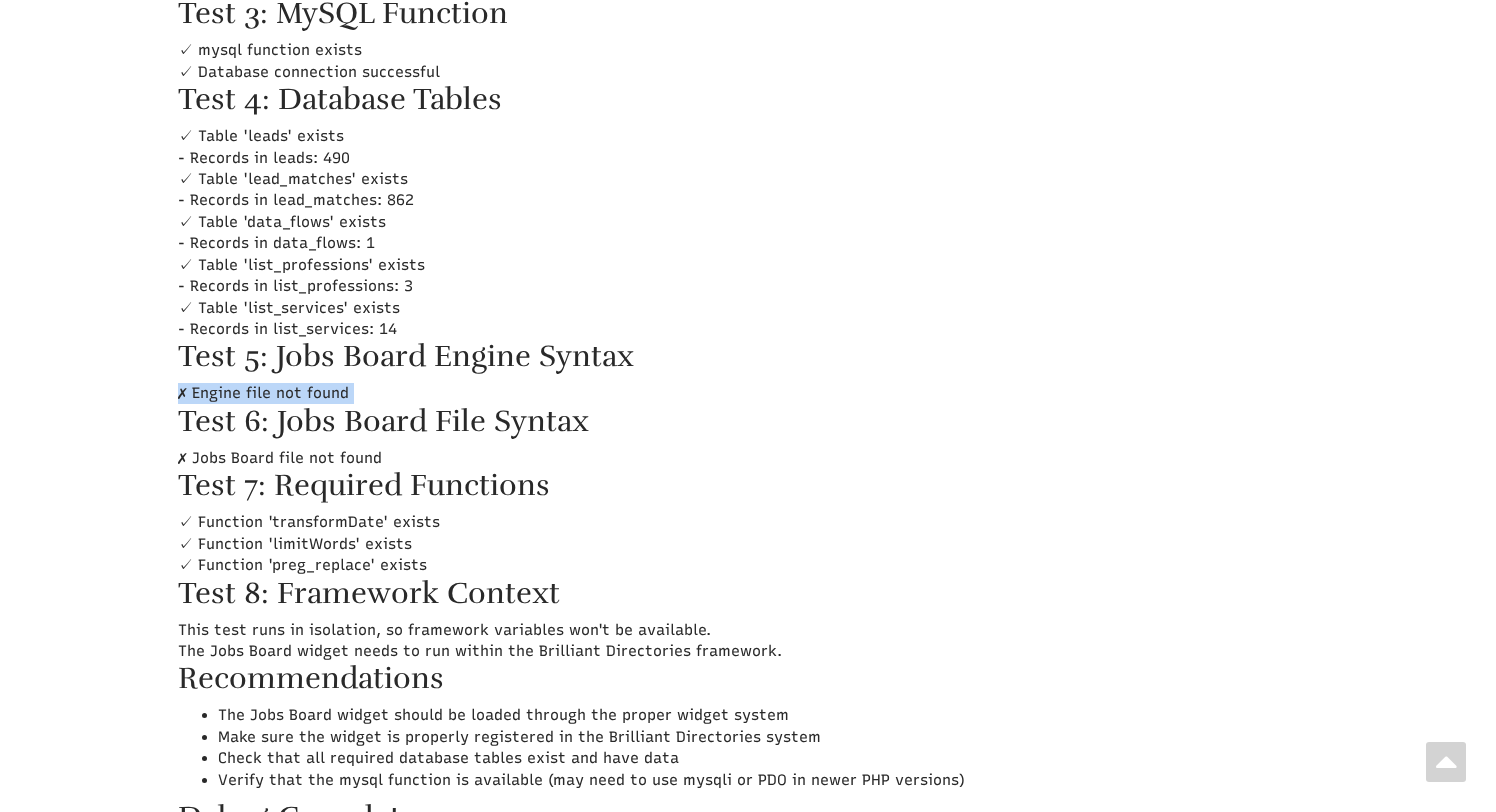 click on "Leads/ Jobs Board
Jobs Board Debug Test Test 1: Basic PHP PHP is working. Current time: 2025-08-04 20:33:31 PHP Version: 7.2.34 Test 2: brilliantDirectories Class ✓ brilliantDirectories class exists ✓ Database configuration retrieved Database config type: string Test 3: MySQL Function ✓ mysql function exists ✓ Database connection successful Test 4: Database Tables ✓ Table 'leads' exists   - Records in leads: 490 ✓ Table 'lead_matches' exists   - Records in lead_matches: 862 ✓ Table 'data_flows' exists   - Records in data_flows: 1 ✓ Table 'list_professions' exists   - Records in list_professions: 3 ✓ Table 'list_services' exists   - Records in list_services: 14 Test 5: Jobs Board Engine Syntax ✗ Engine file not found Test 6: Jobs Board File Syntax ✗ Jobs Board file not found Test 7: Required Functions ✓ Function 'transformDate' exists ✓ Function 'limitWords' exists ✓ Function 'preg_replace' exists Recommendations" at bounding box center (748, 270) 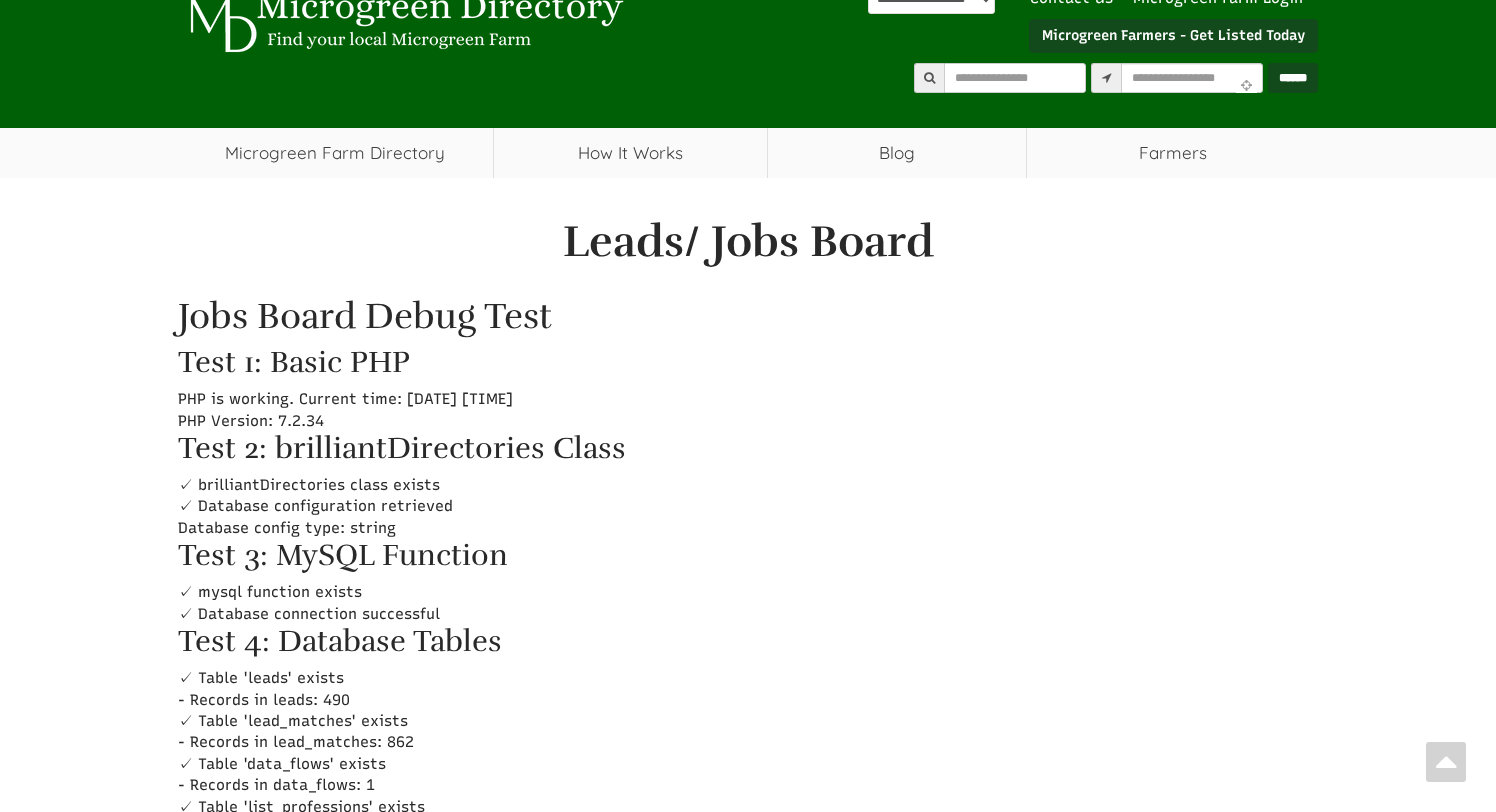 scroll, scrollTop: 1759, scrollLeft: 0, axis: vertical 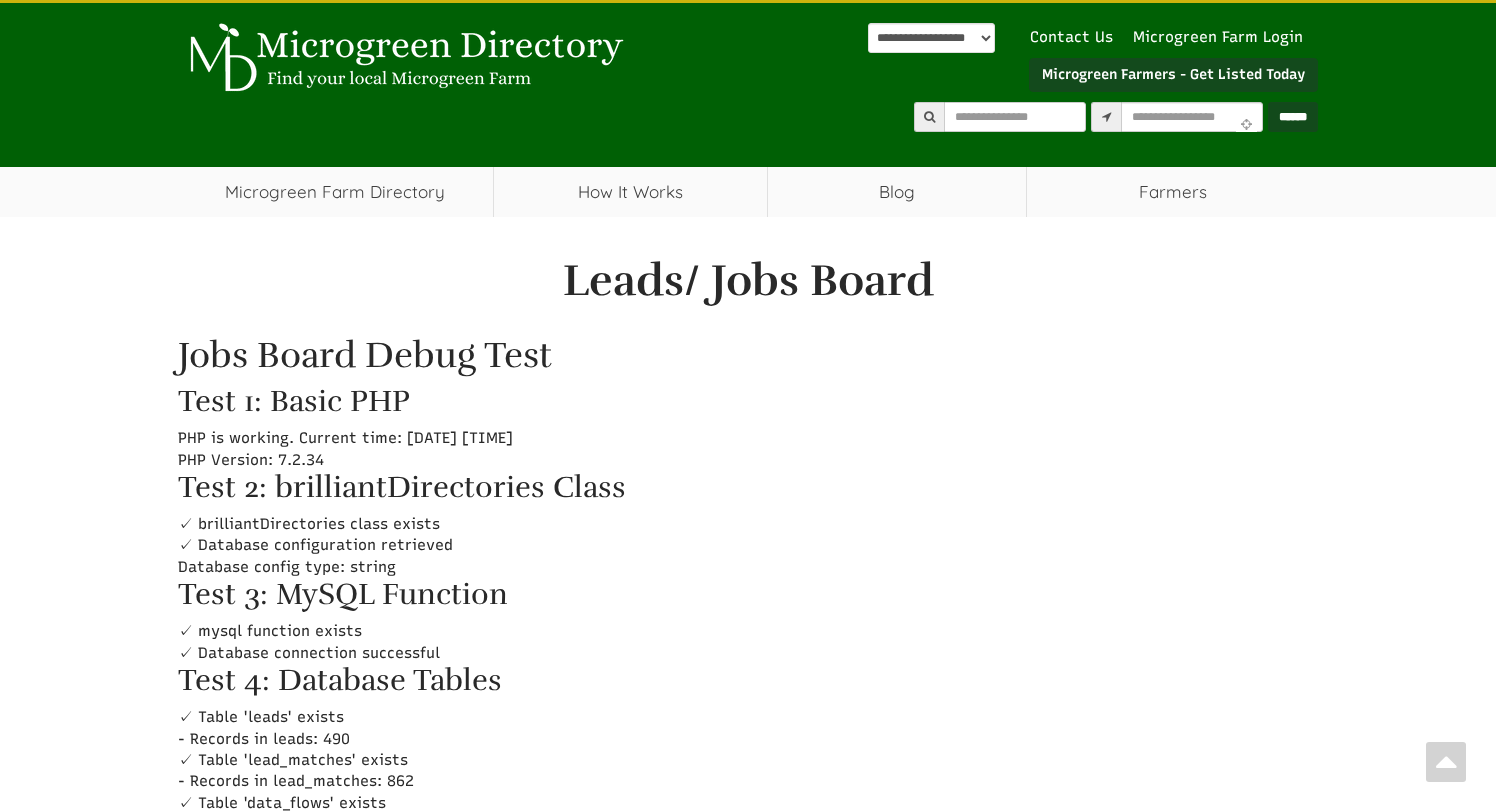 click on "Leads/ Jobs Board" at bounding box center [748, 281] 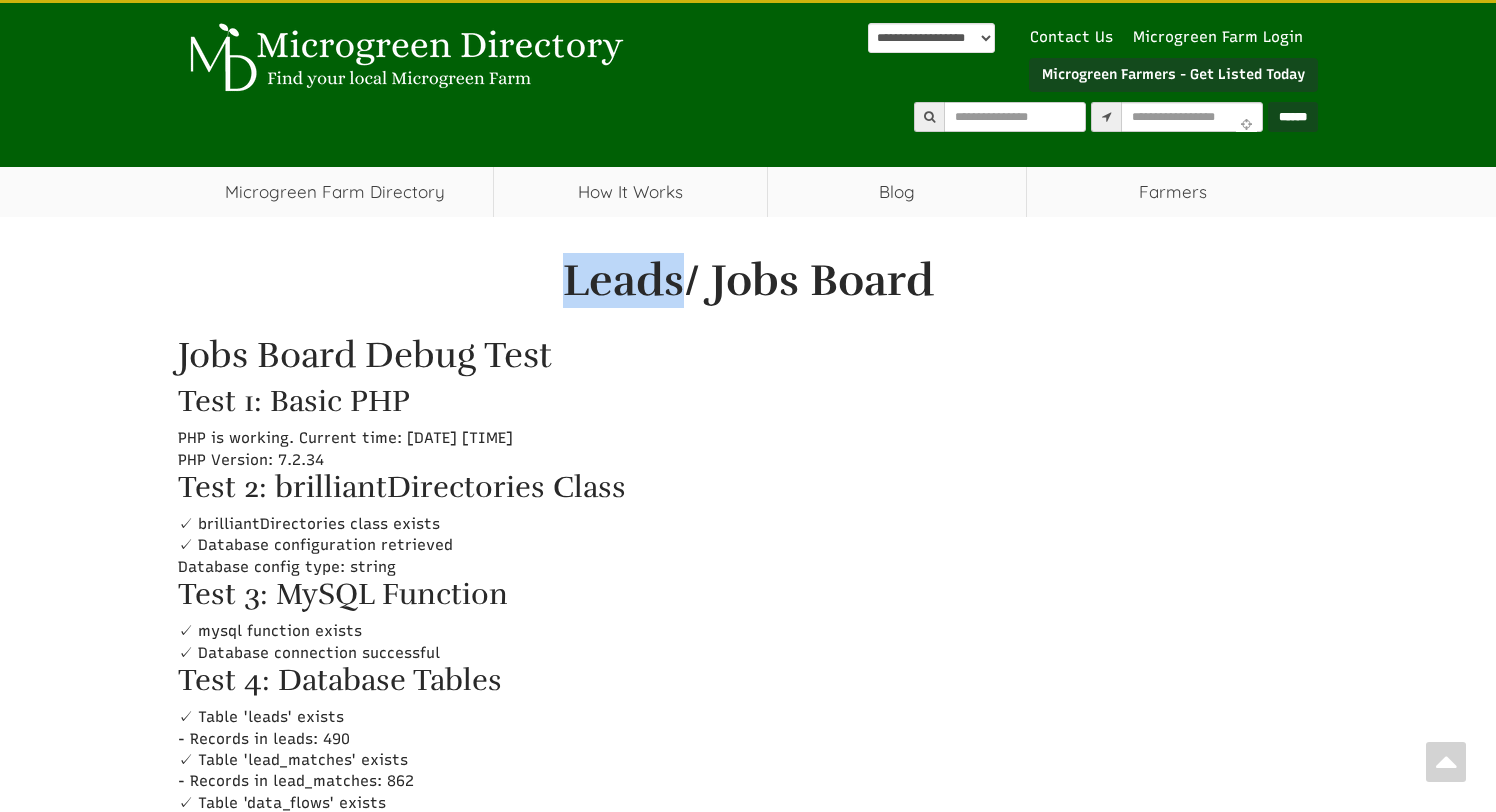 click on "Leads/ Jobs Board" at bounding box center (748, 281) 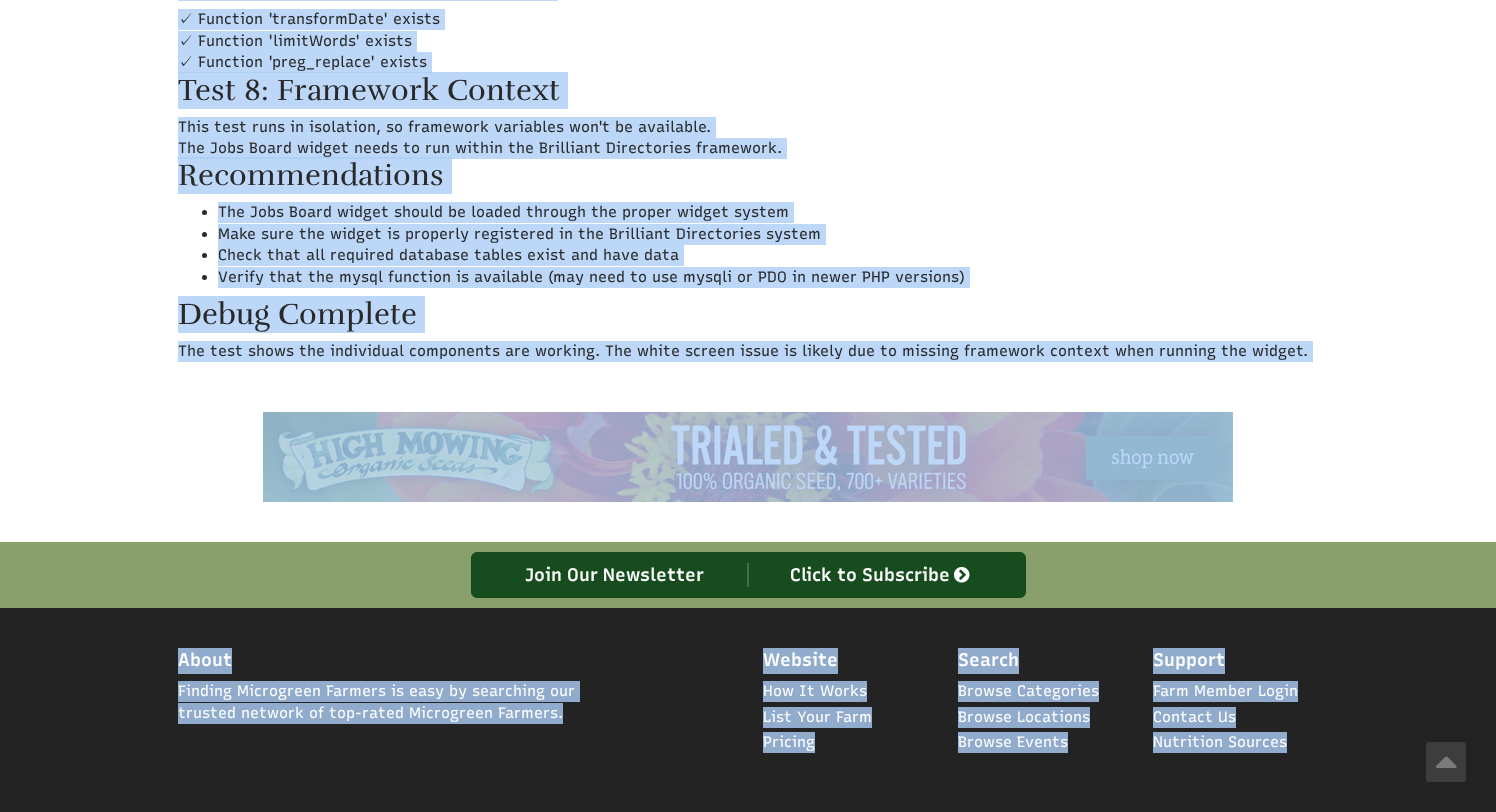 scroll, scrollTop: 2883, scrollLeft: 0, axis: vertical 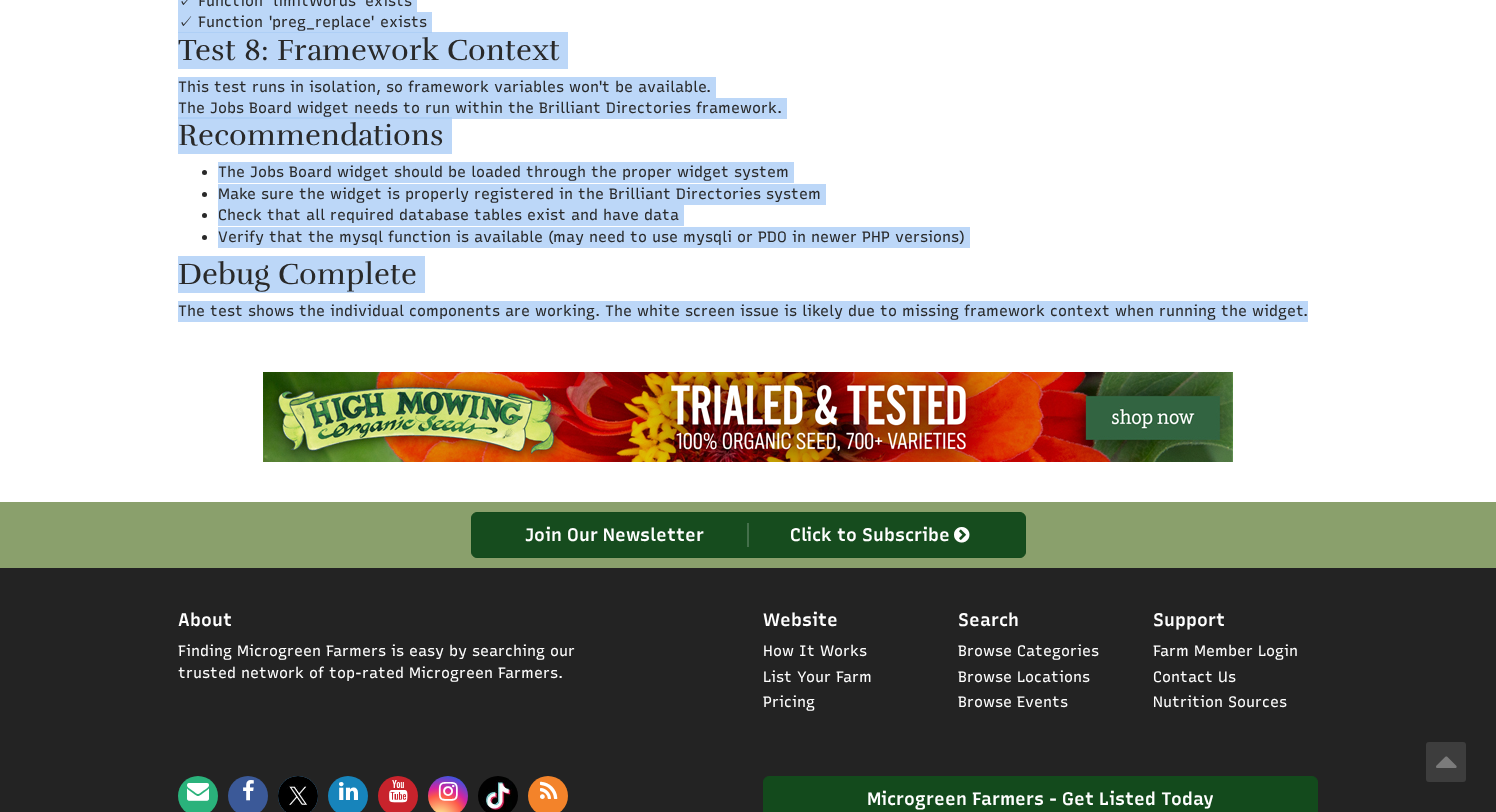 drag, startPoint x: 589, startPoint y: 271, endPoint x: 1347, endPoint y: 316, distance: 759.3346 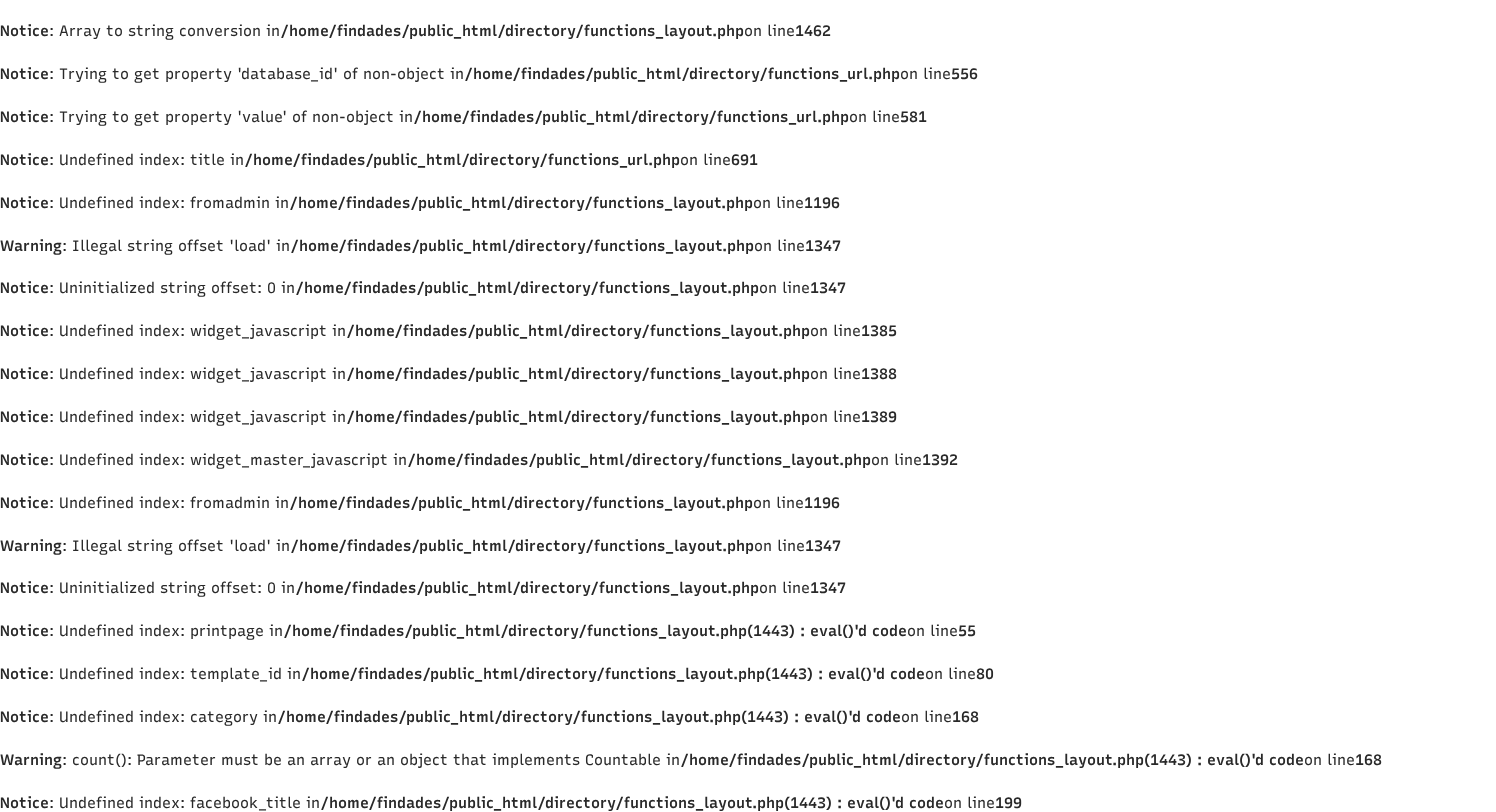 scroll, scrollTop: 2014, scrollLeft: 0, axis: vertical 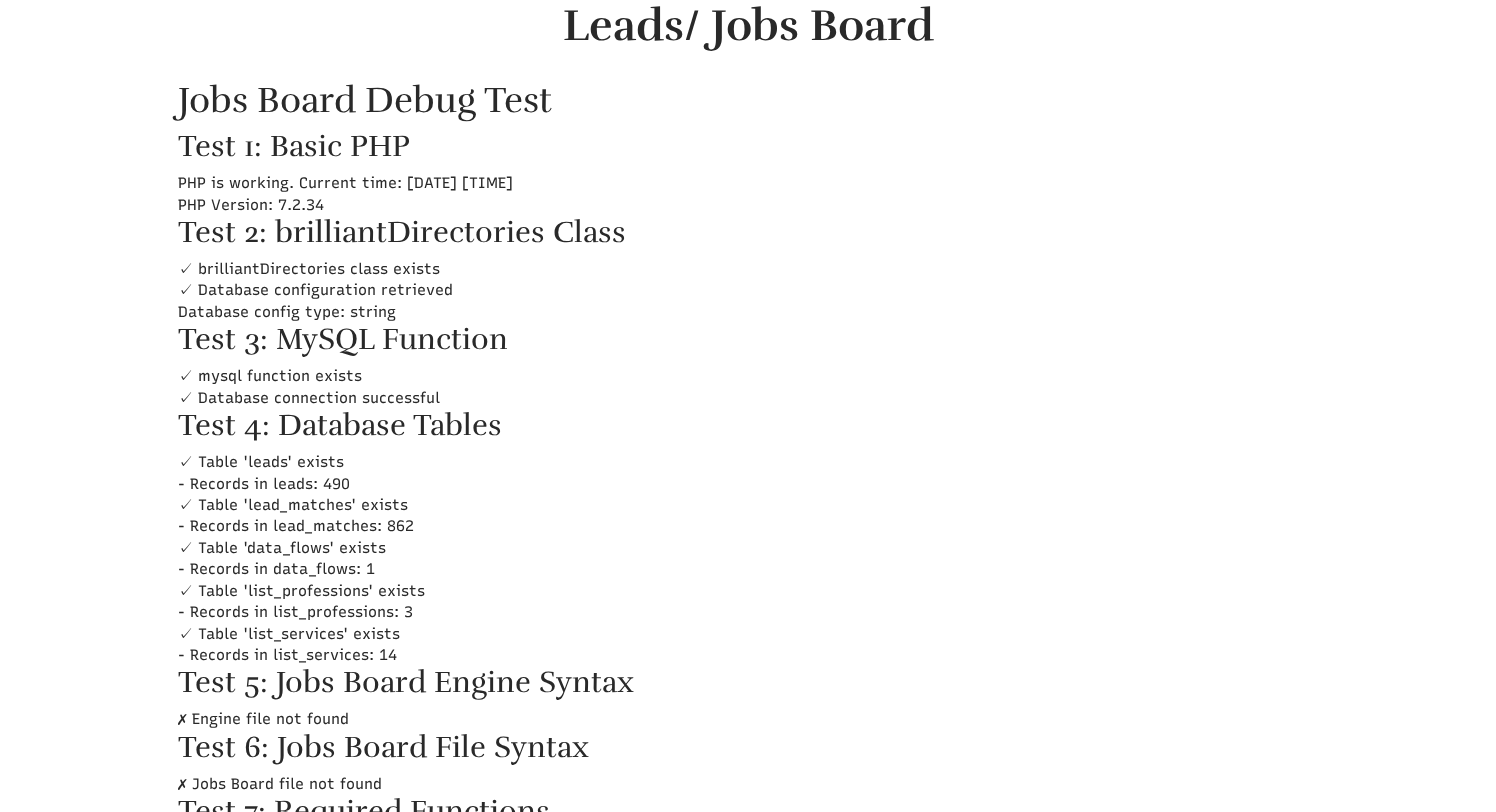 select 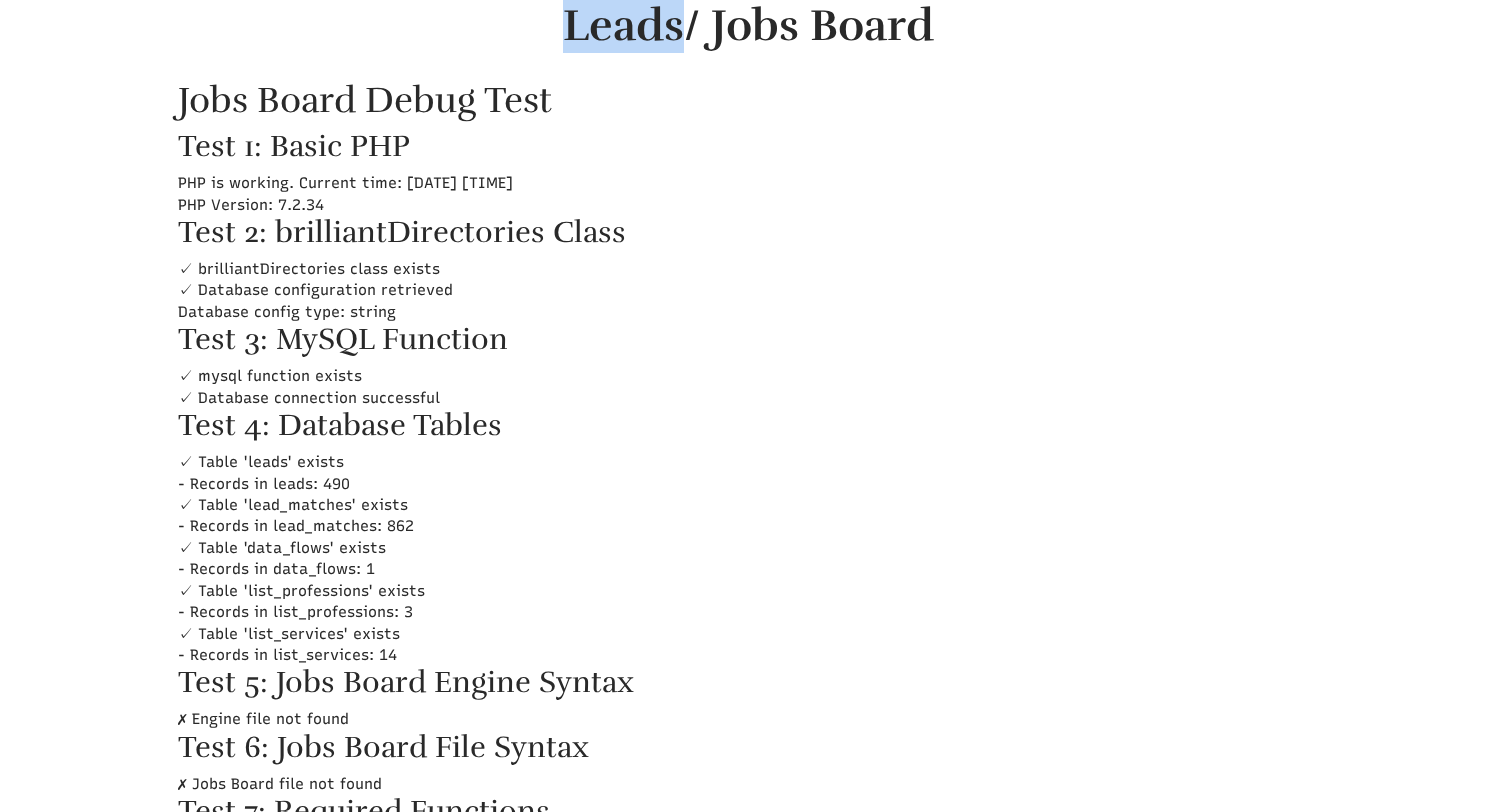 click on "Leads/ Jobs Board" at bounding box center [748, 26] 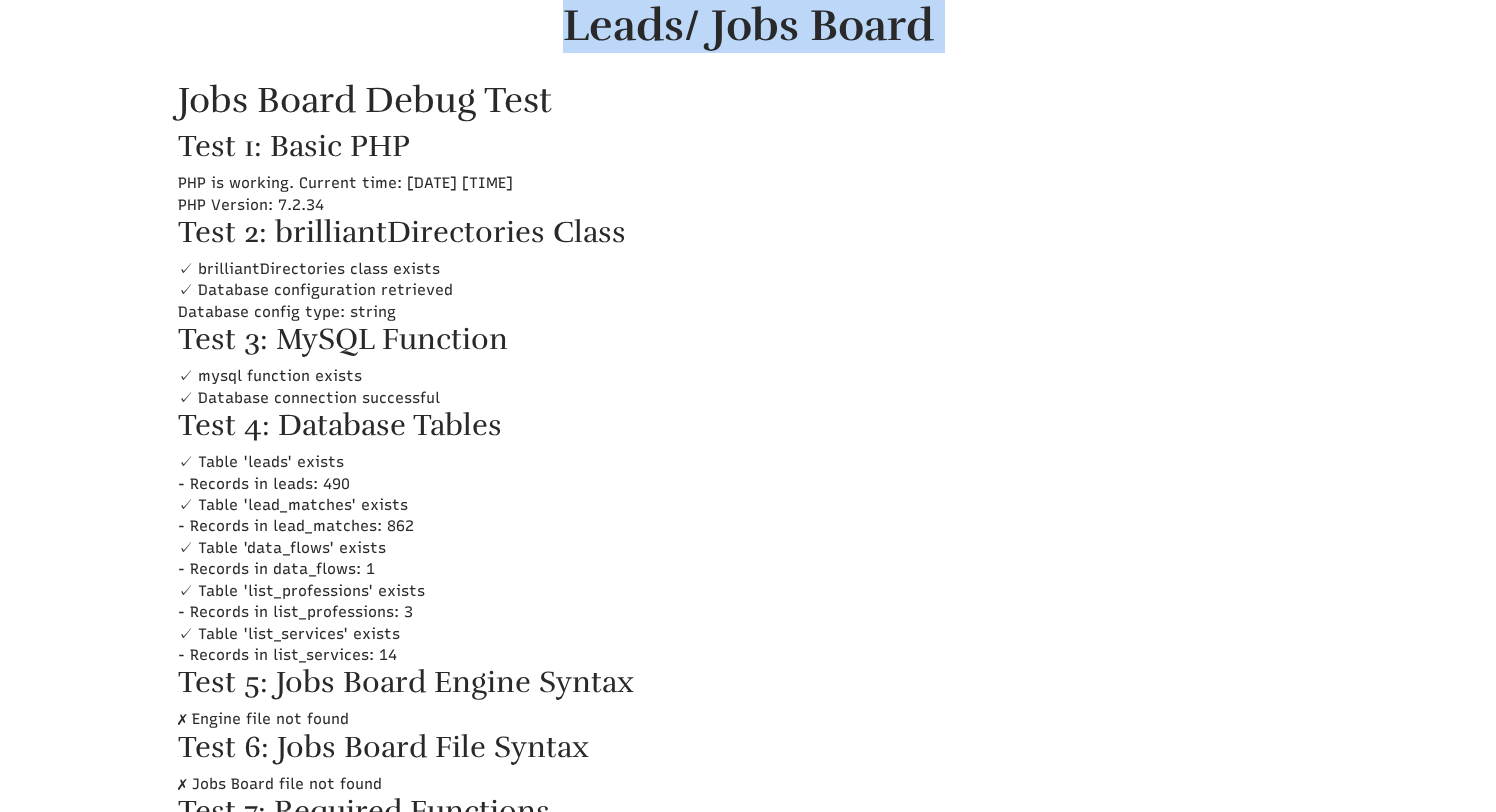 click on "Leads/ Jobs Board" at bounding box center [748, 26] 